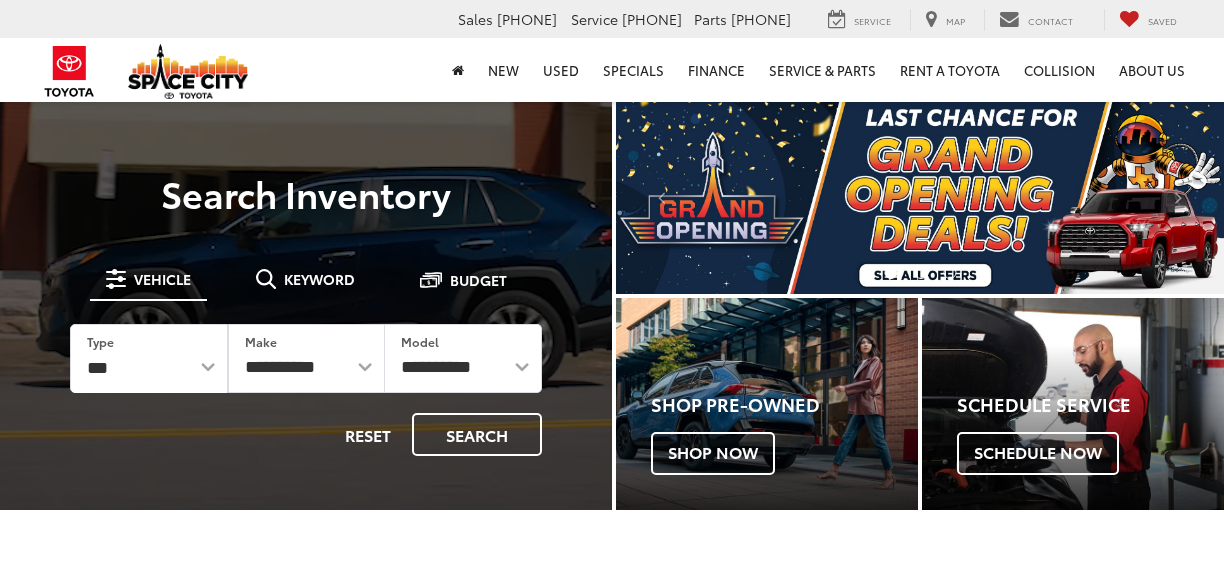 scroll, scrollTop: 0, scrollLeft: 0, axis: both 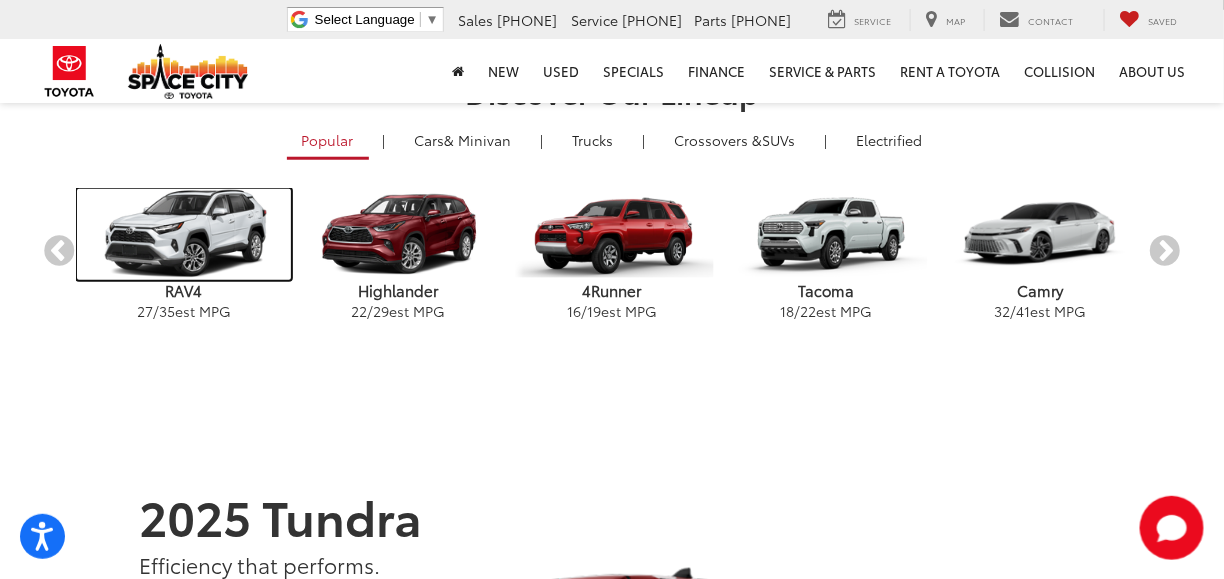 click at bounding box center [184, 234] 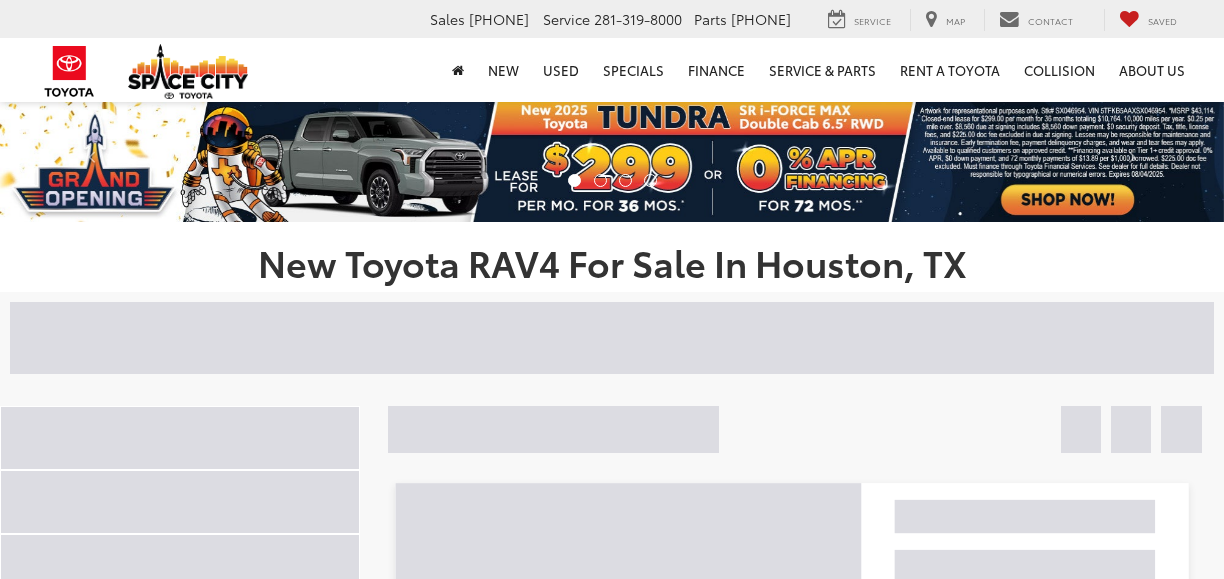 scroll, scrollTop: 0, scrollLeft: 0, axis: both 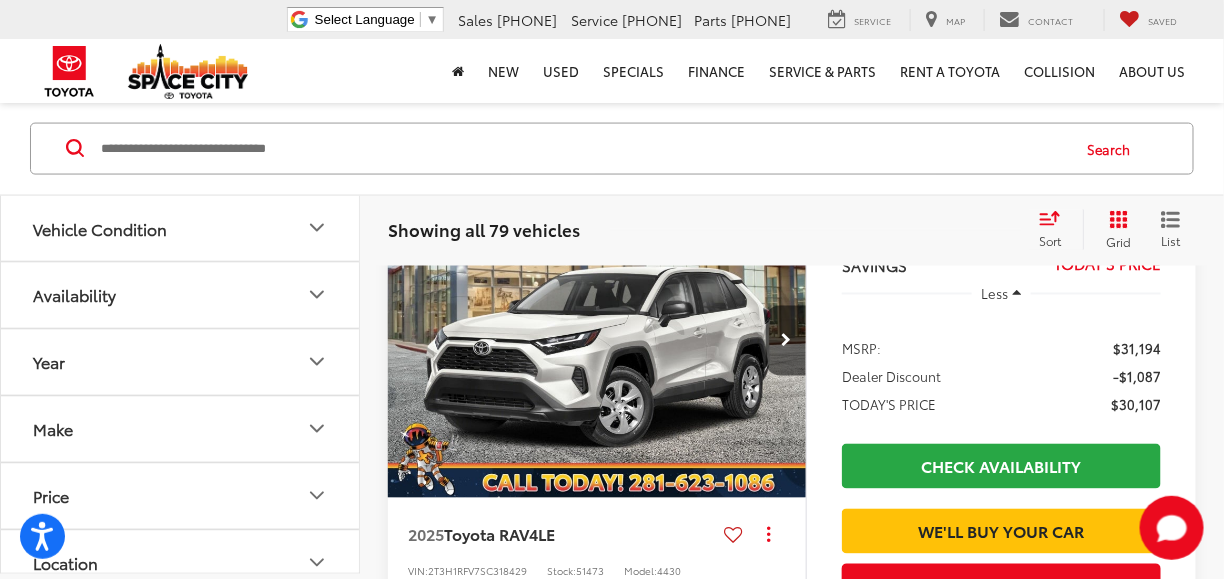 click at bounding box center (597, 342) 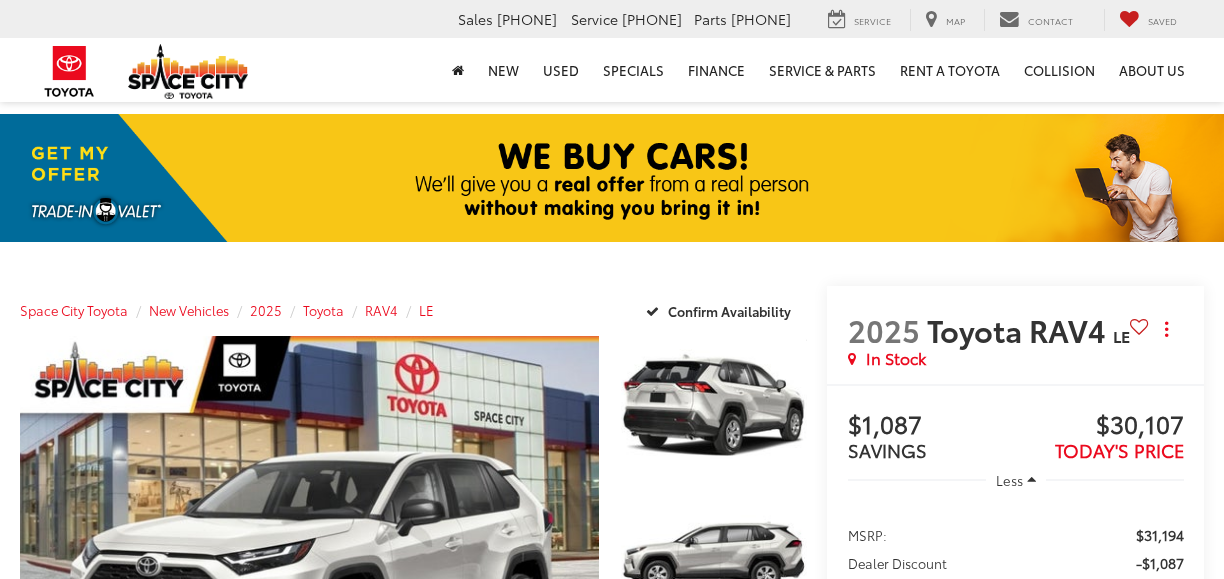 scroll, scrollTop: 0, scrollLeft: 0, axis: both 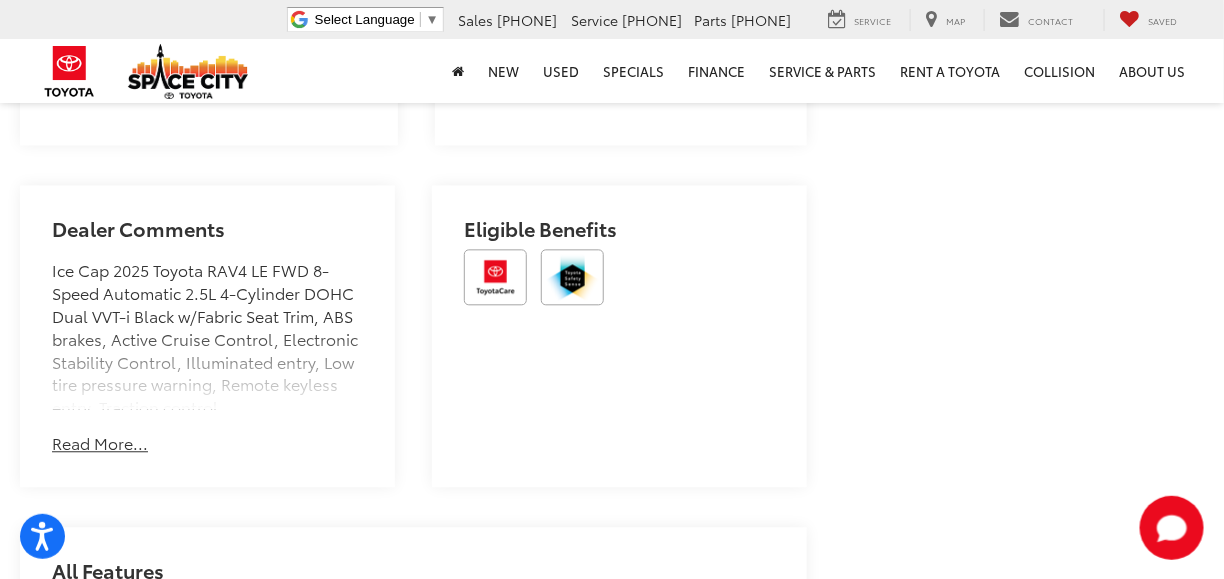 click on "Read More..." at bounding box center (100, 443) 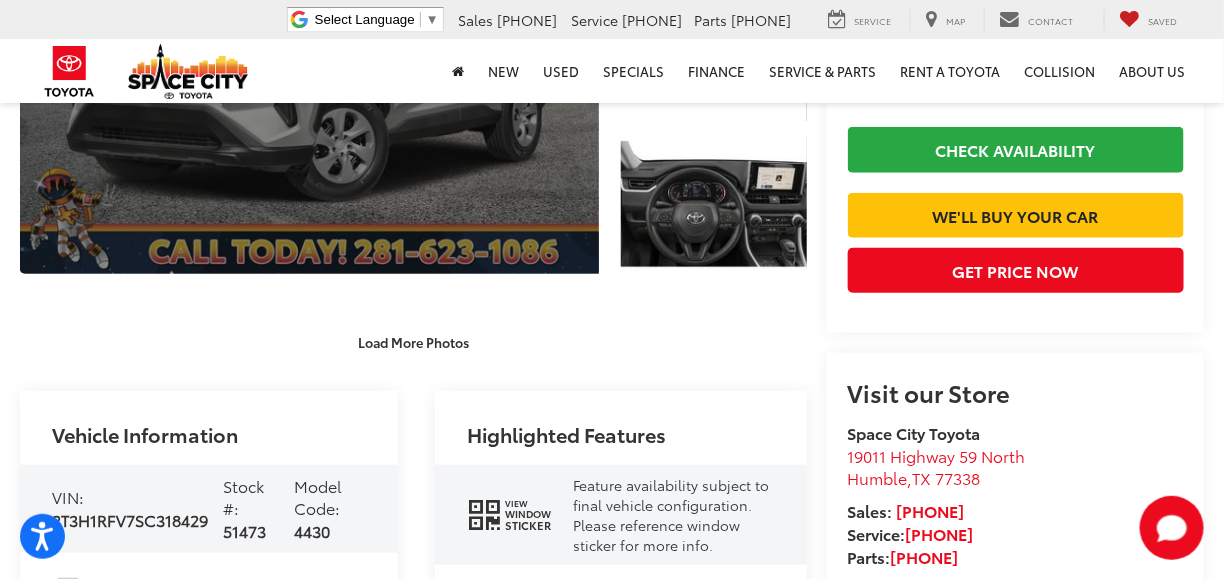 scroll, scrollTop: 500, scrollLeft: 0, axis: vertical 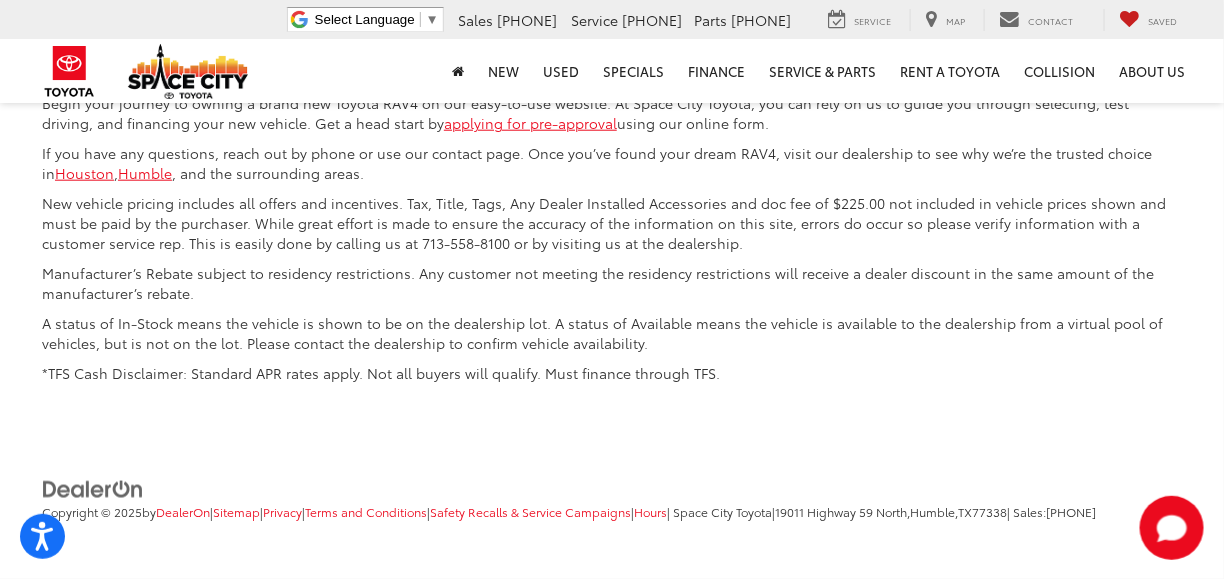 click on "2" at bounding box center (850, -492) 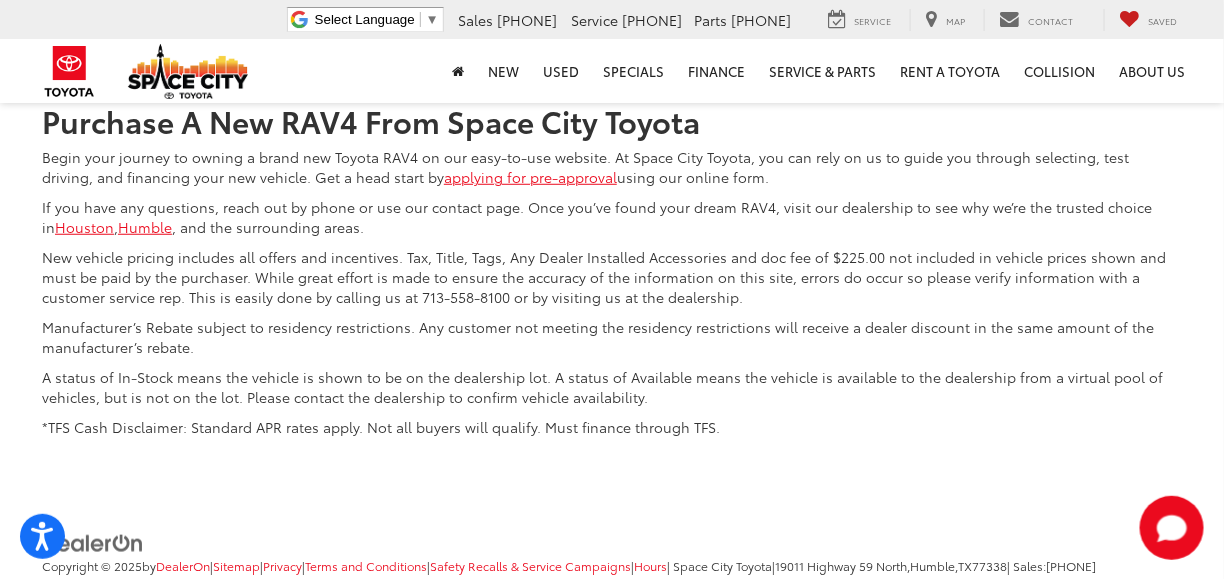 scroll, scrollTop: 9889, scrollLeft: 0, axis: vertical 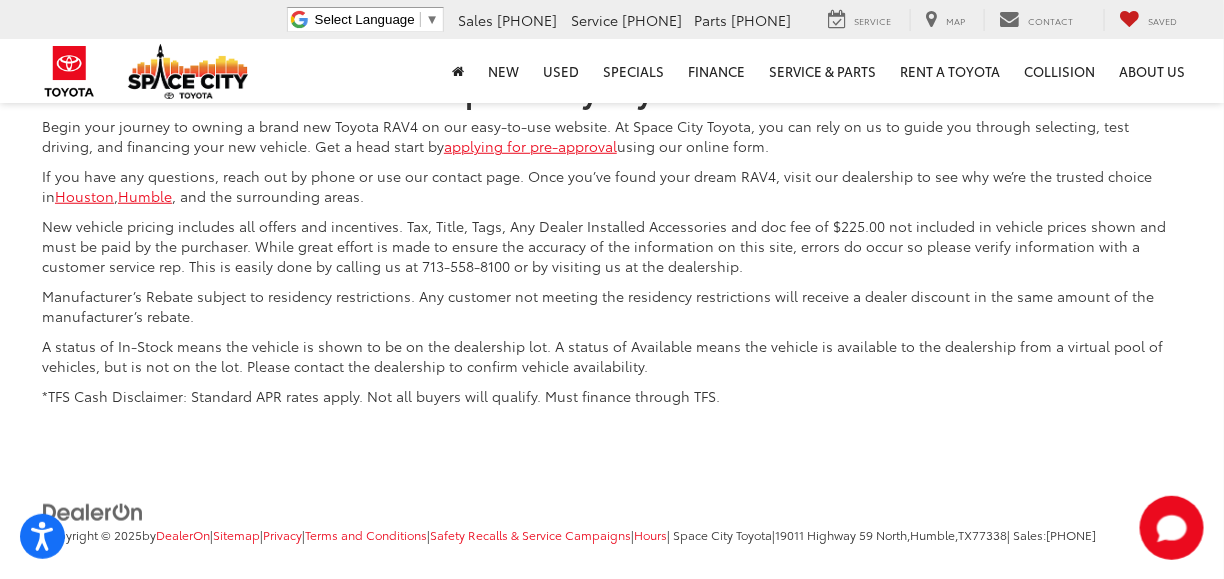 click on "3" at bounding box center (880, -468) 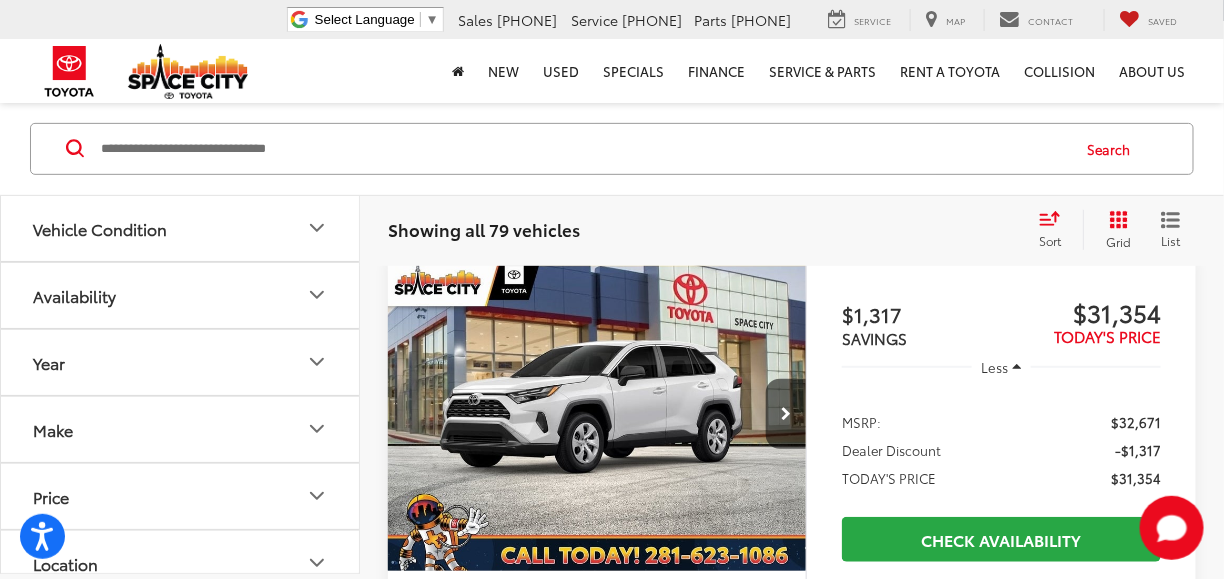 scroll, scrollTop: 200, scrollLeft: 0, axis: vertical 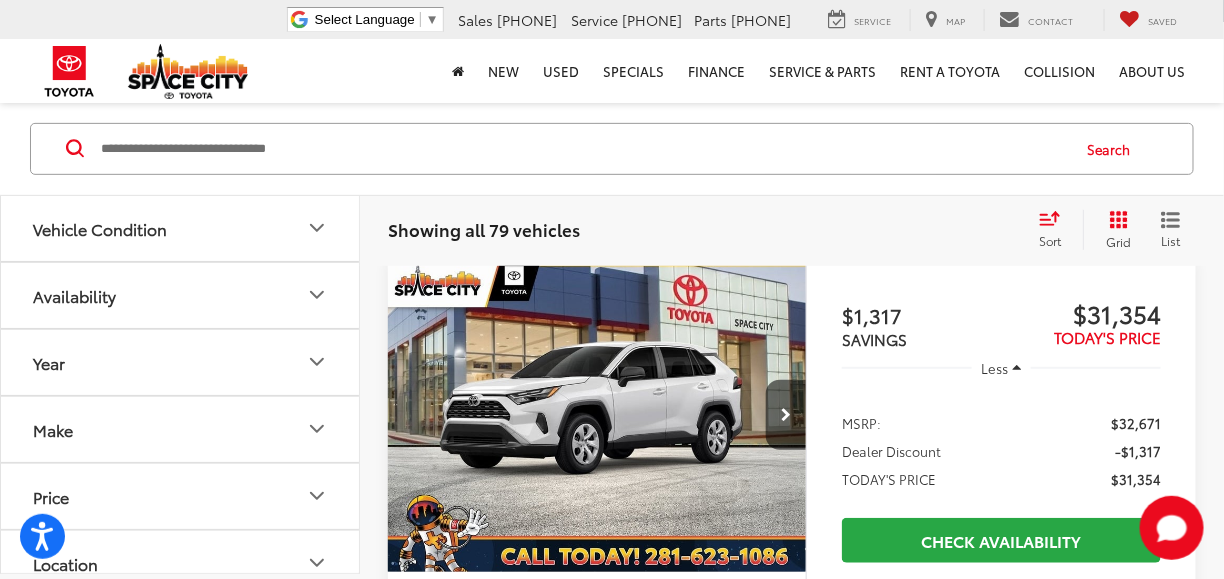 click at bounding box center [597, 416] 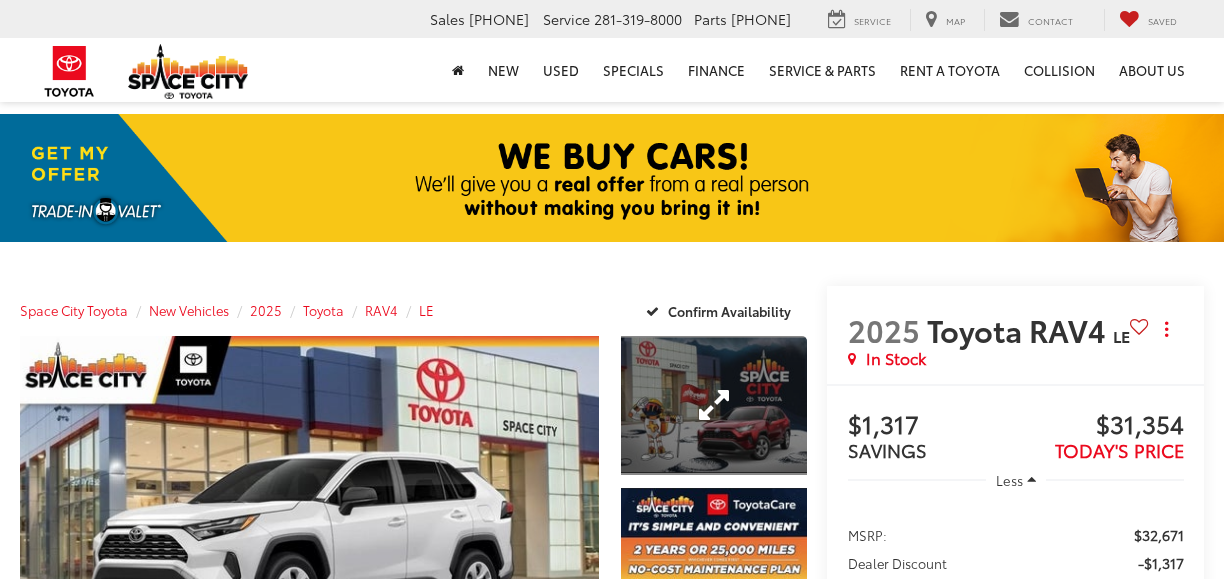scroll, scrollTop: 0, scrollLeft: 0, axis: both 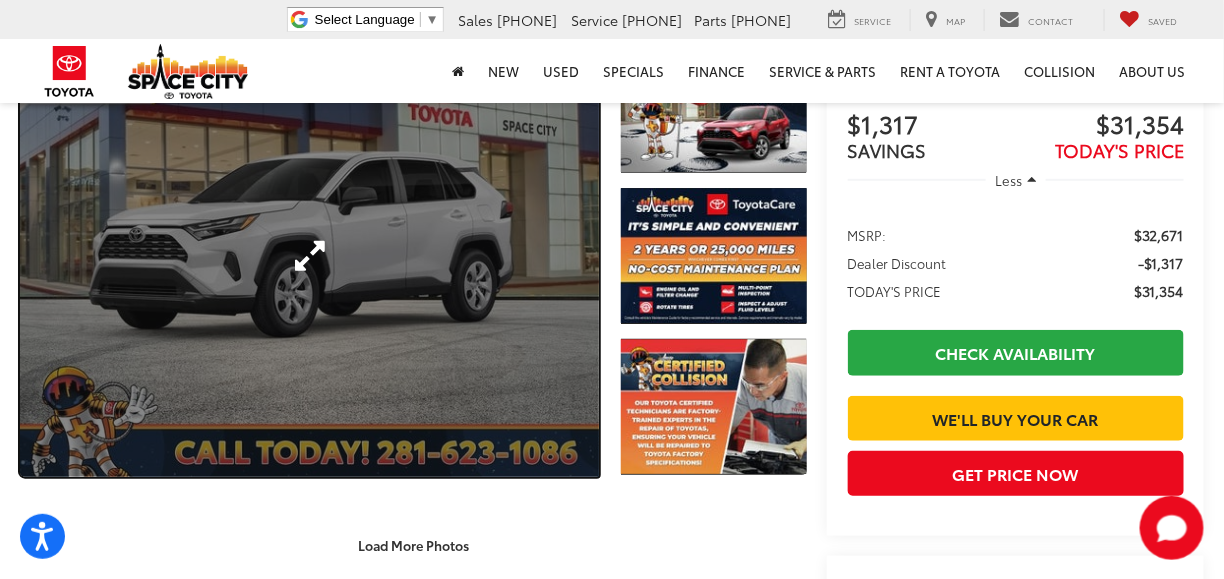 click at bounding box center (309, 256) 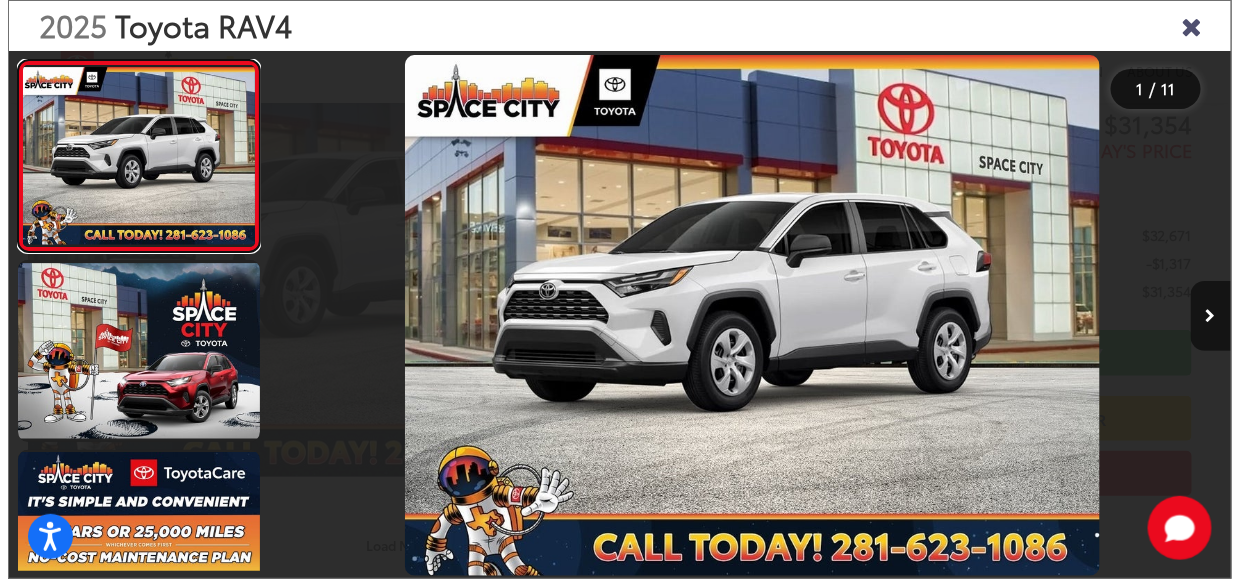 scroll, scrollTop: 301, scrollLeft: 0, axis: vertical 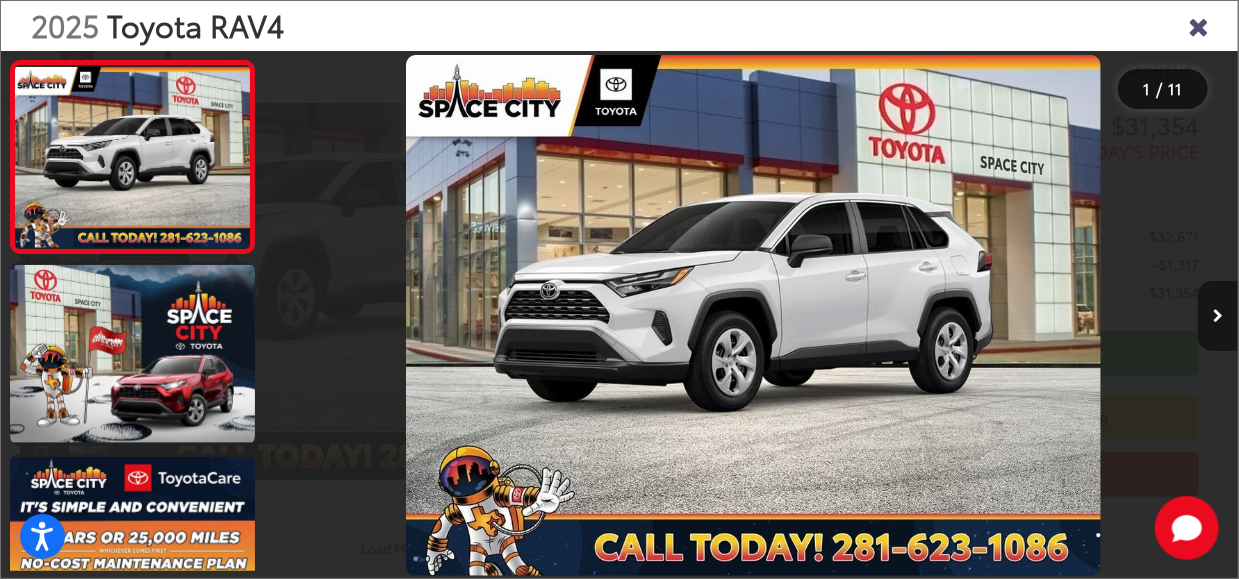 click at bounding box center [1218, 316] 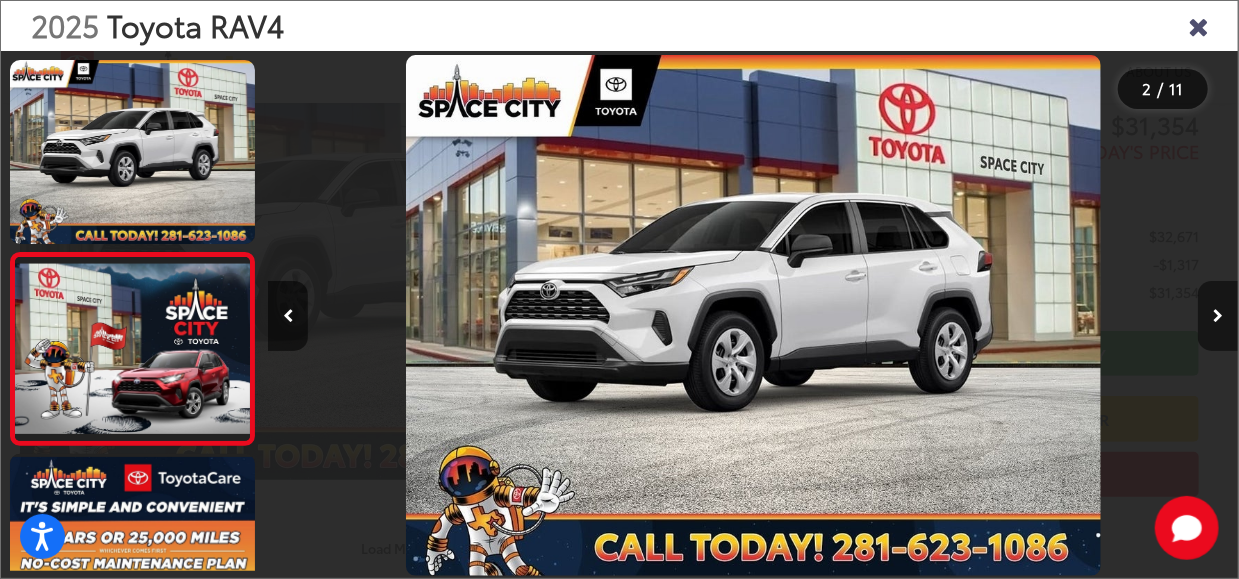 scroll, scrollTop: 0, scrollLeft: 107, axis: horizontal 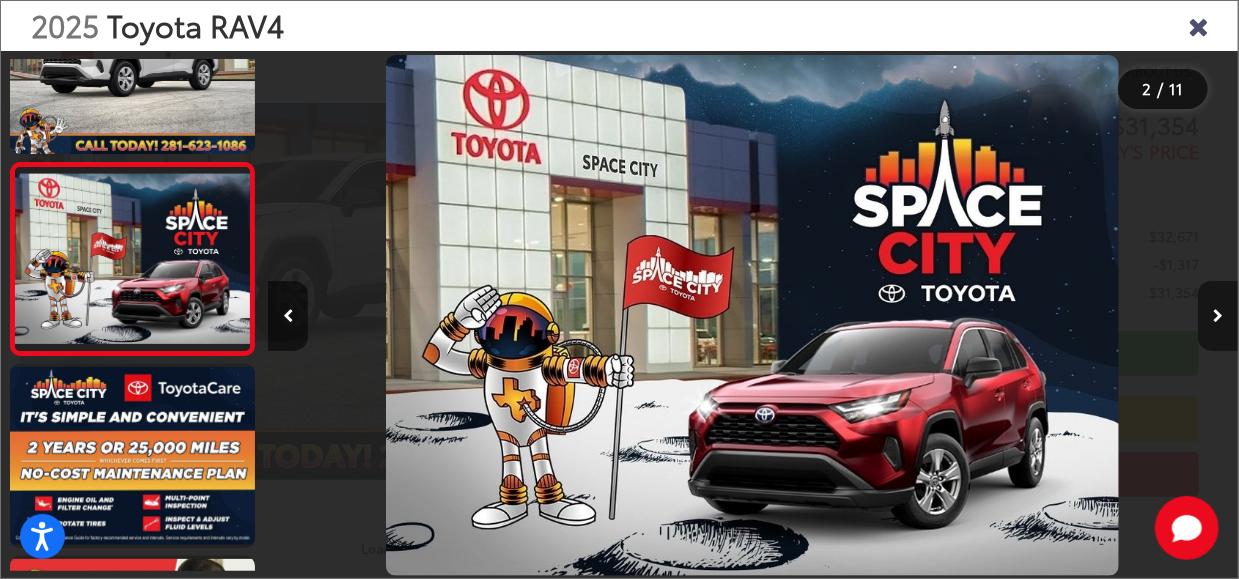 click at bounding box center [1218, 316] 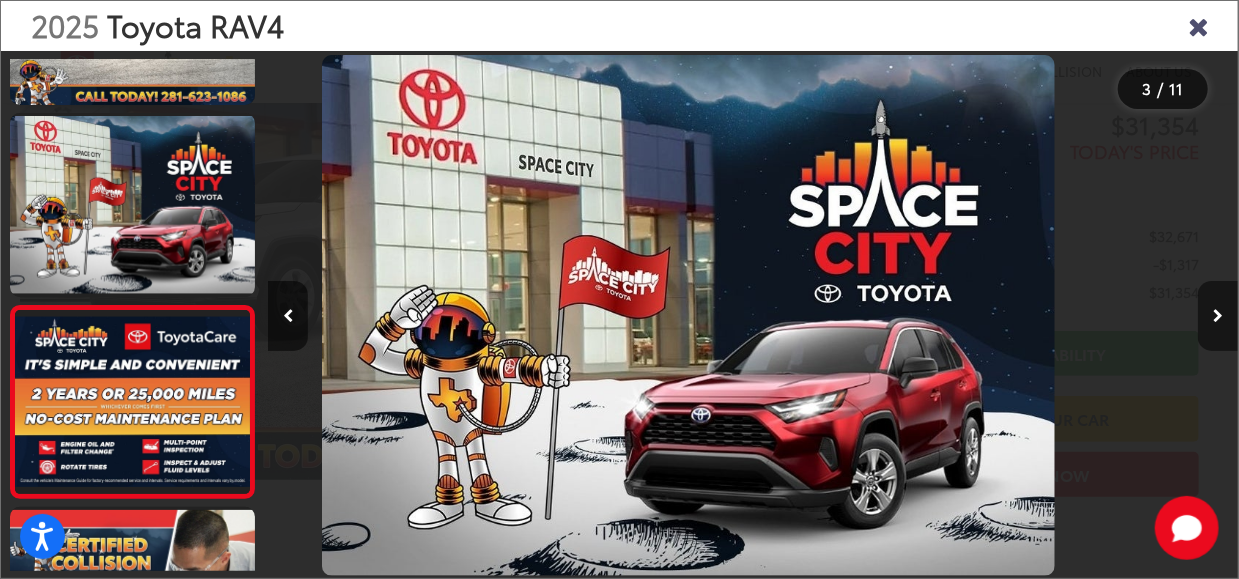 scroll, scrollTop: 230, scrollLeft: 0, axis: vertical 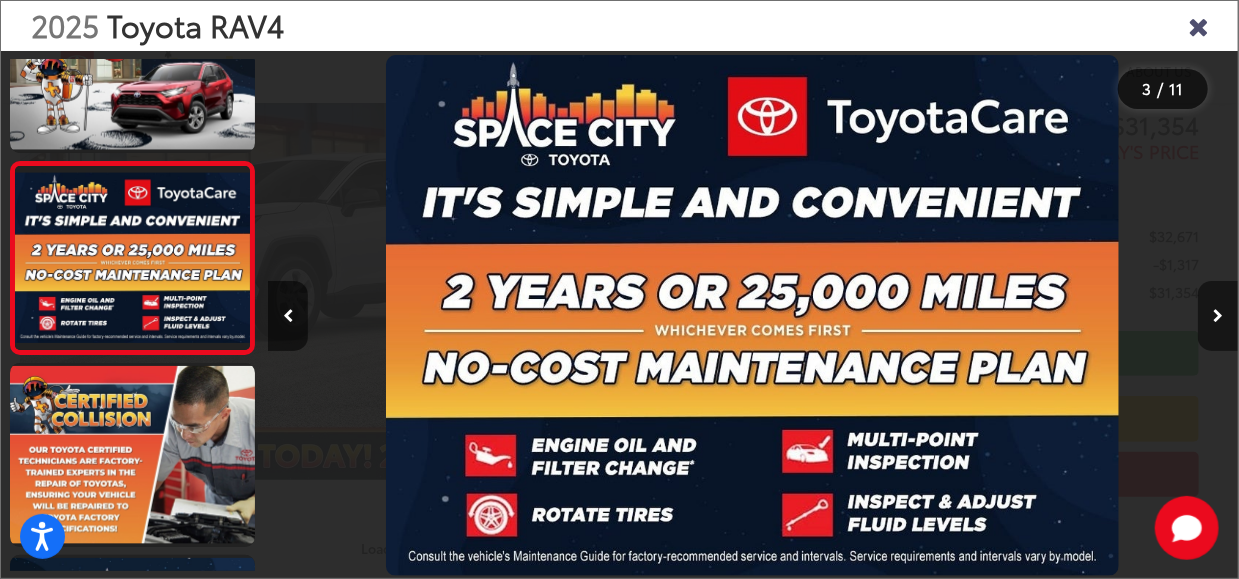 click at bounding box center [1218, 316] 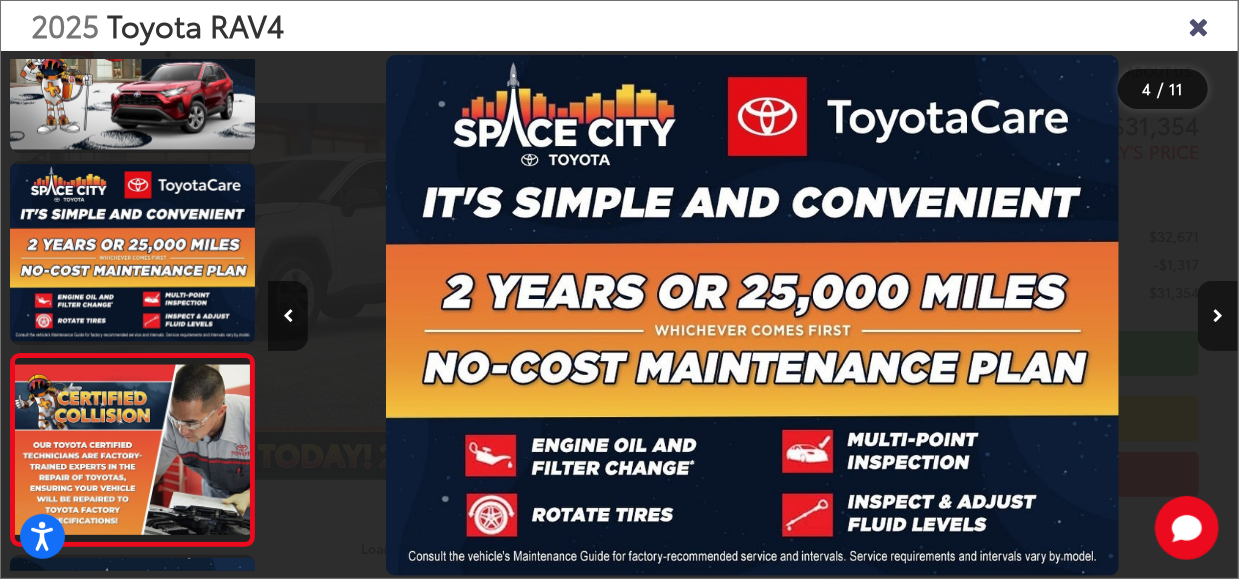 scroll, scrollTop: 0, scrollLeft: 2005, axis: horizontal 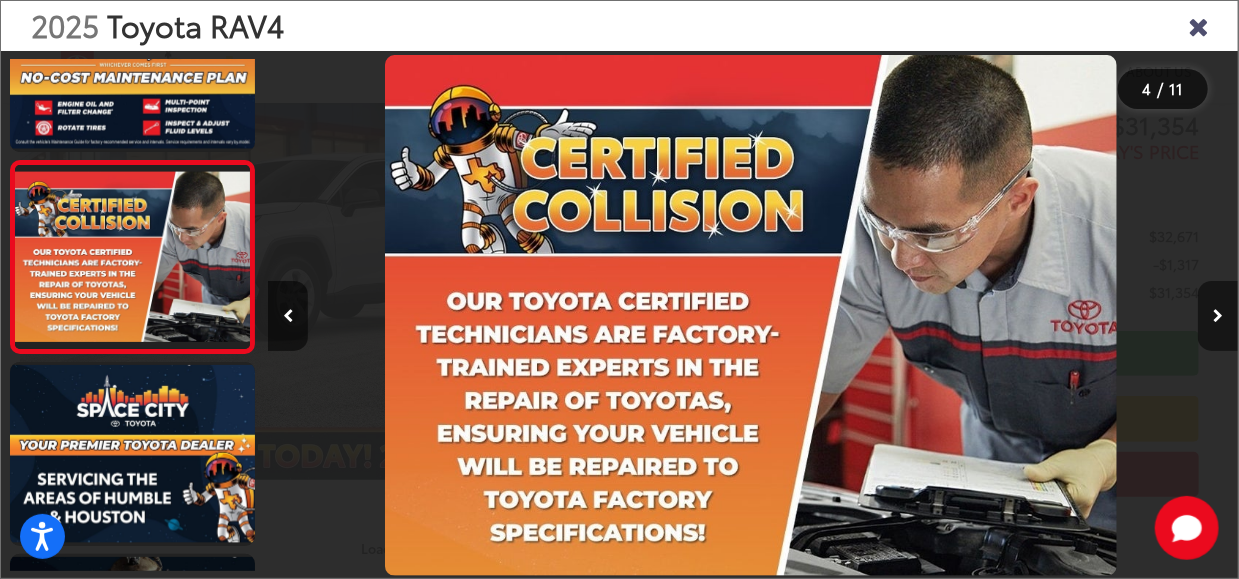click at bounding box center (1218, 316) 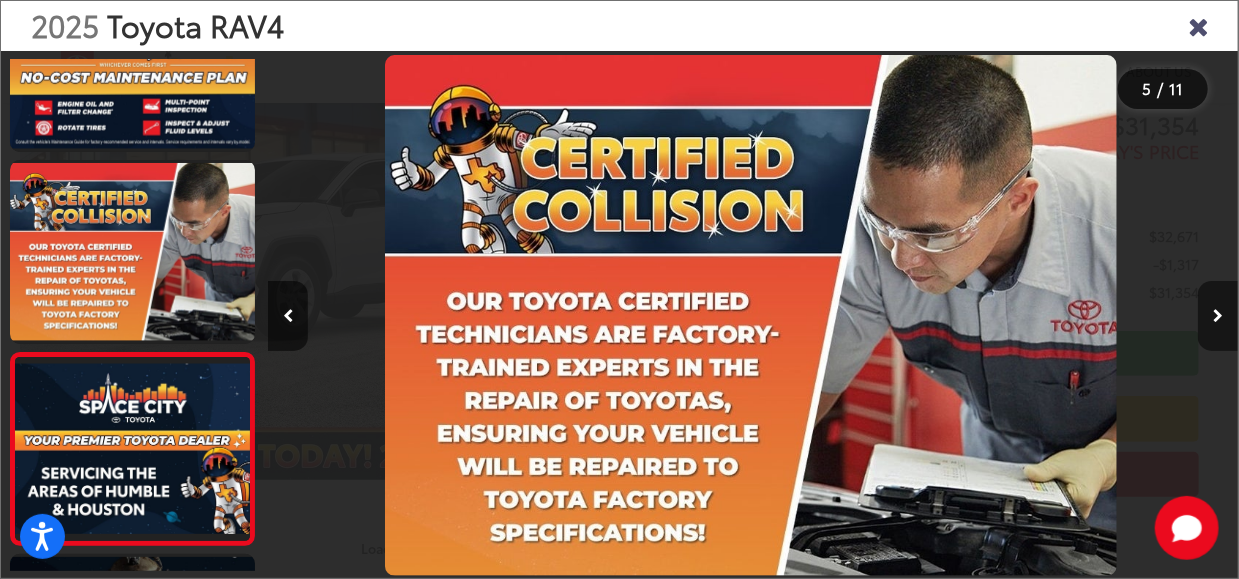 scroll, scrollTop: 0, scrollLeft: 2996, axis: horizontal 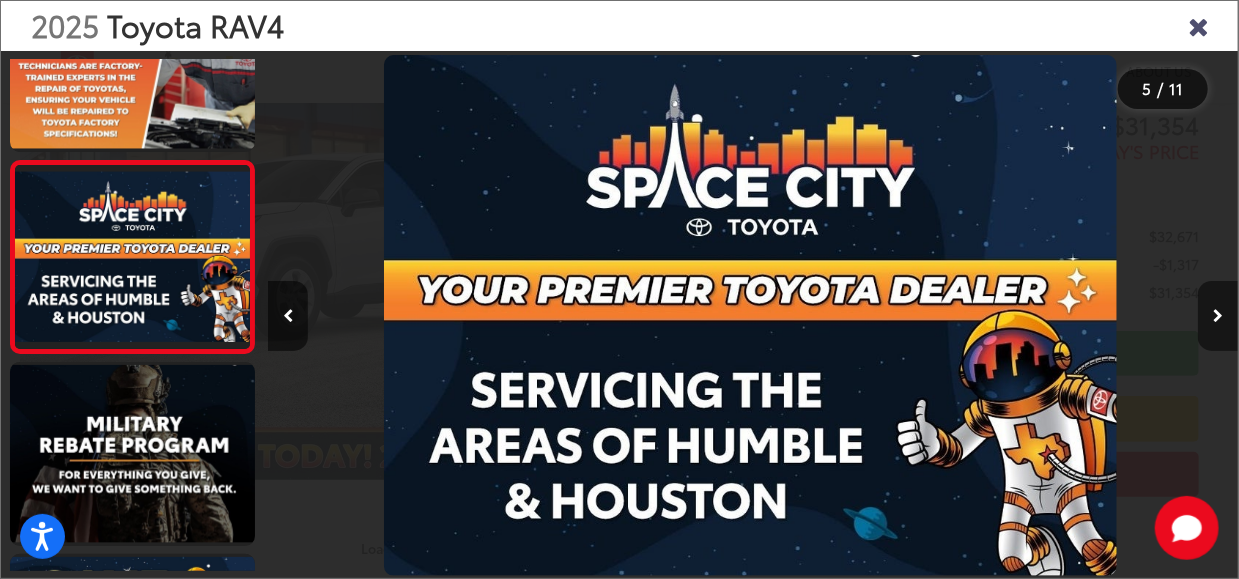 click at bounding box center [1218, 316] 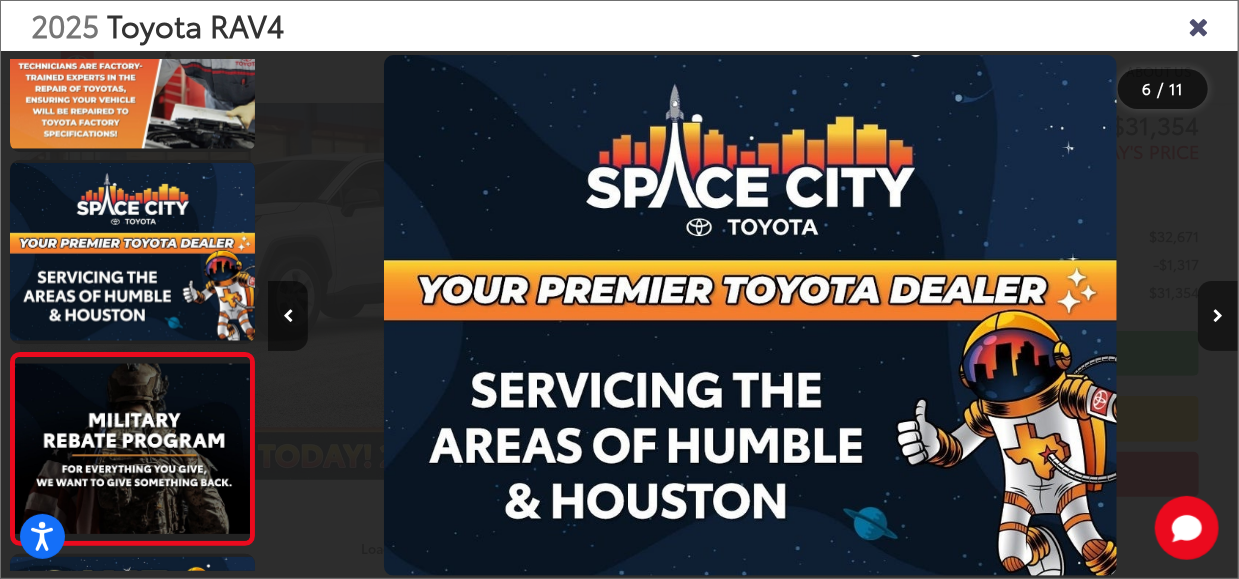 scroll, scrollTop: 0, scrollLeft: 4076, axis: horizontal 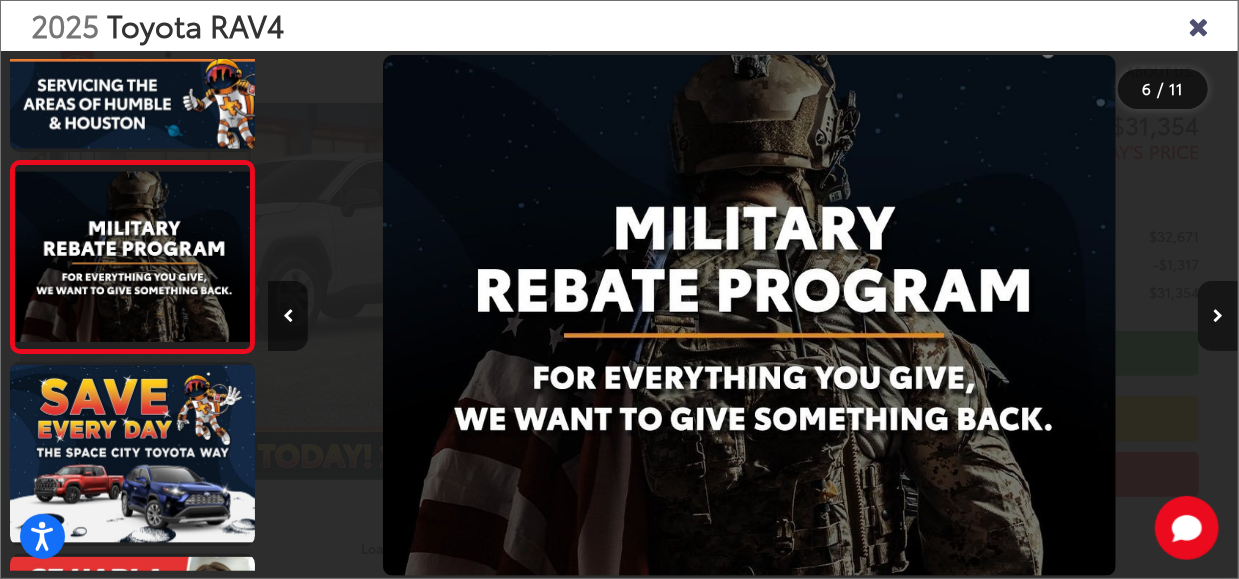 click at bounding box center (1218, 316) 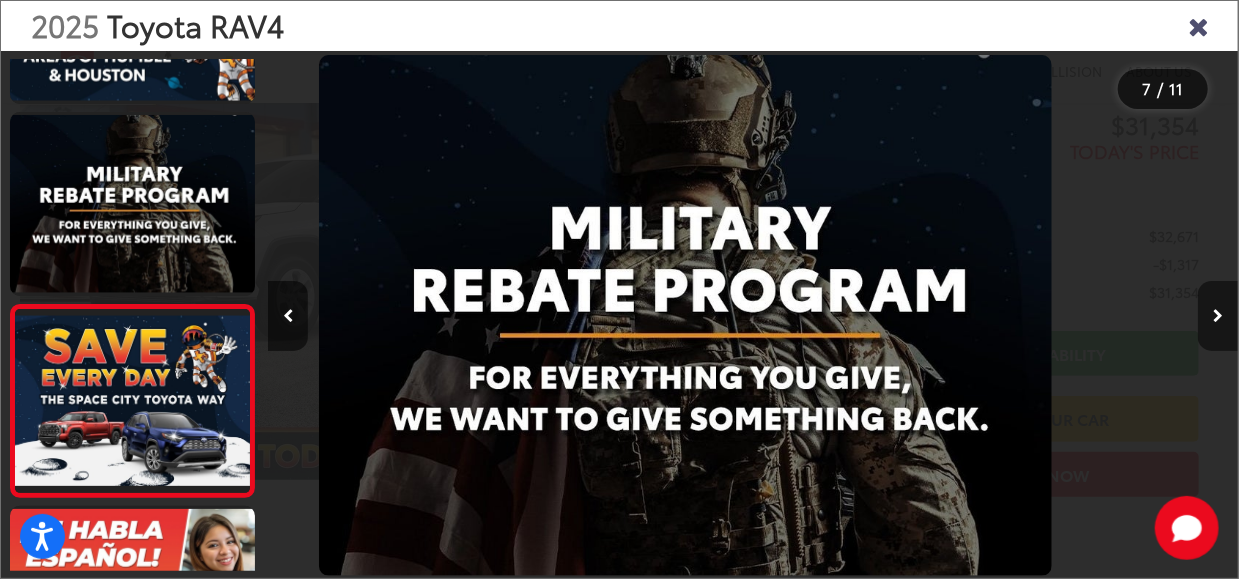 scroll, scrollTop: 1028, scrollLeft: 0, axis: vertical 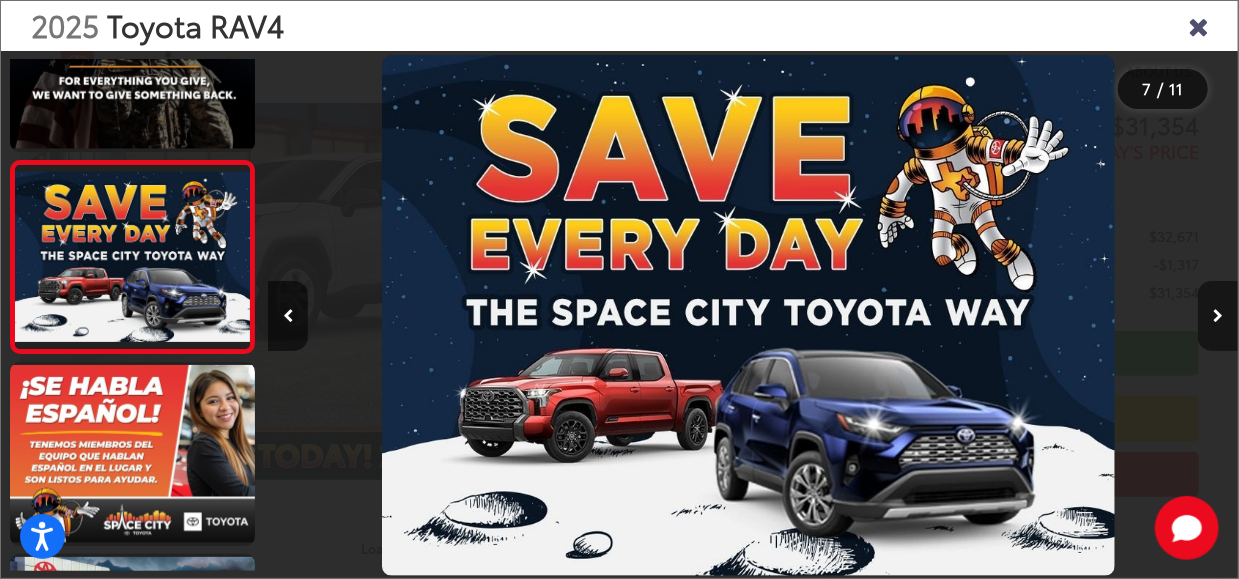 click at bounding box center (1218, 316) 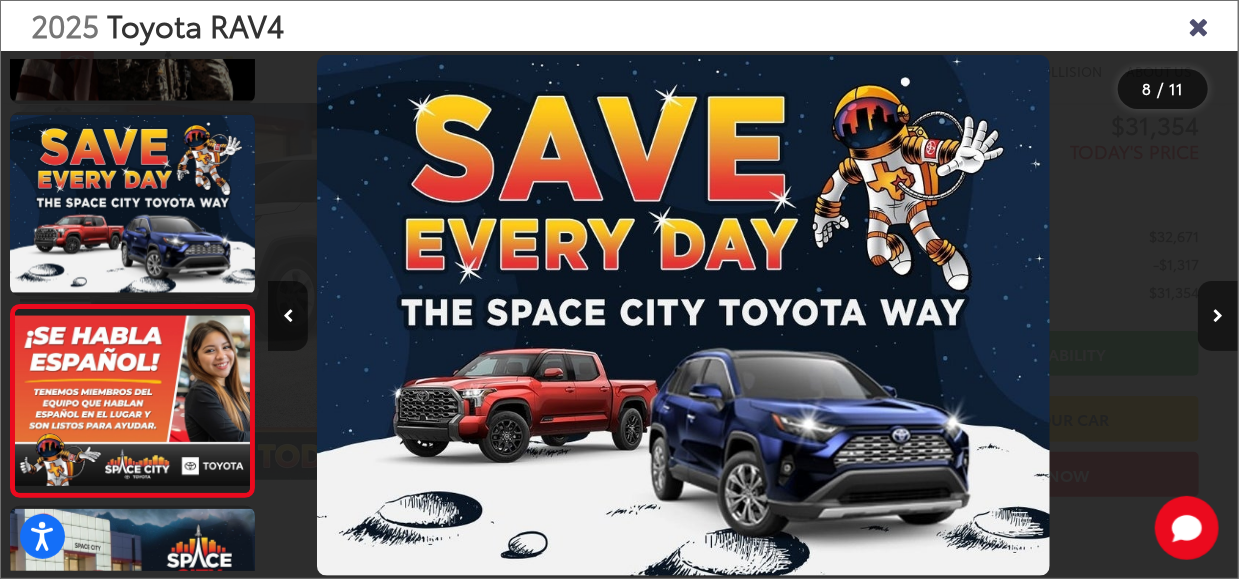 scroll, scrollTop: 1220, scrollLeft: 0, axis: vertical 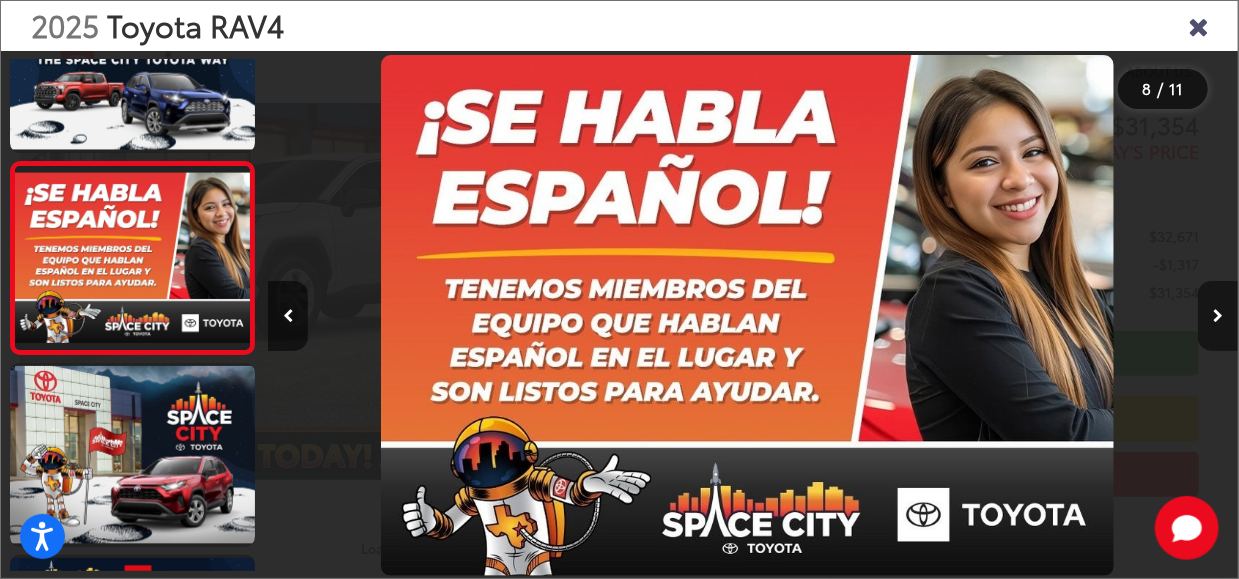 click at bounding box center (1218, 316) 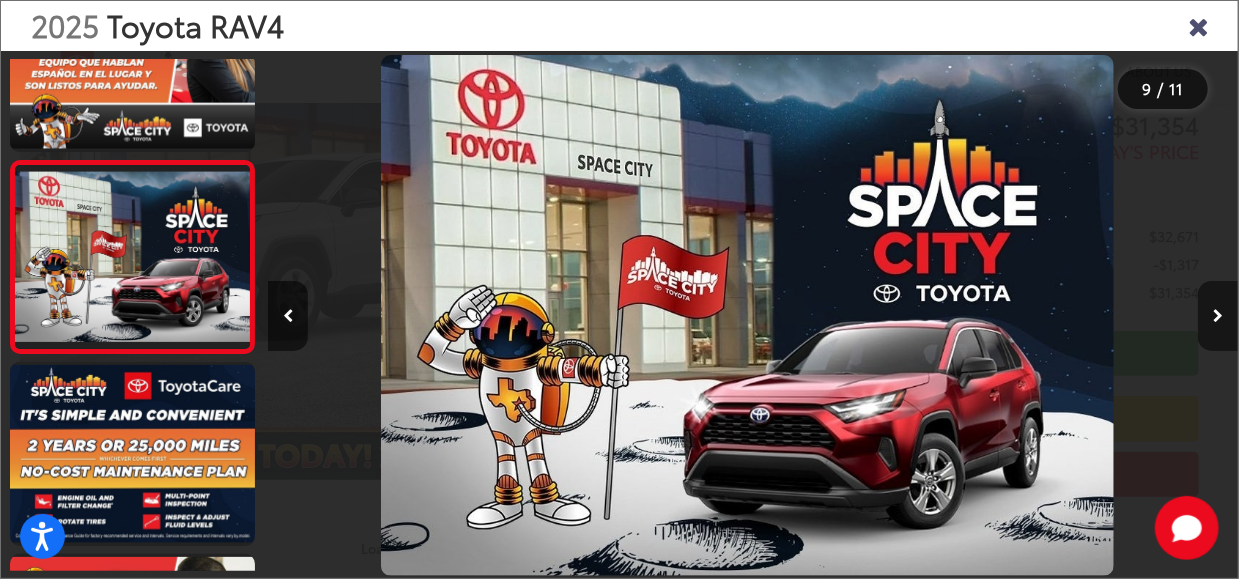 click at bounding box center (1218, 316) 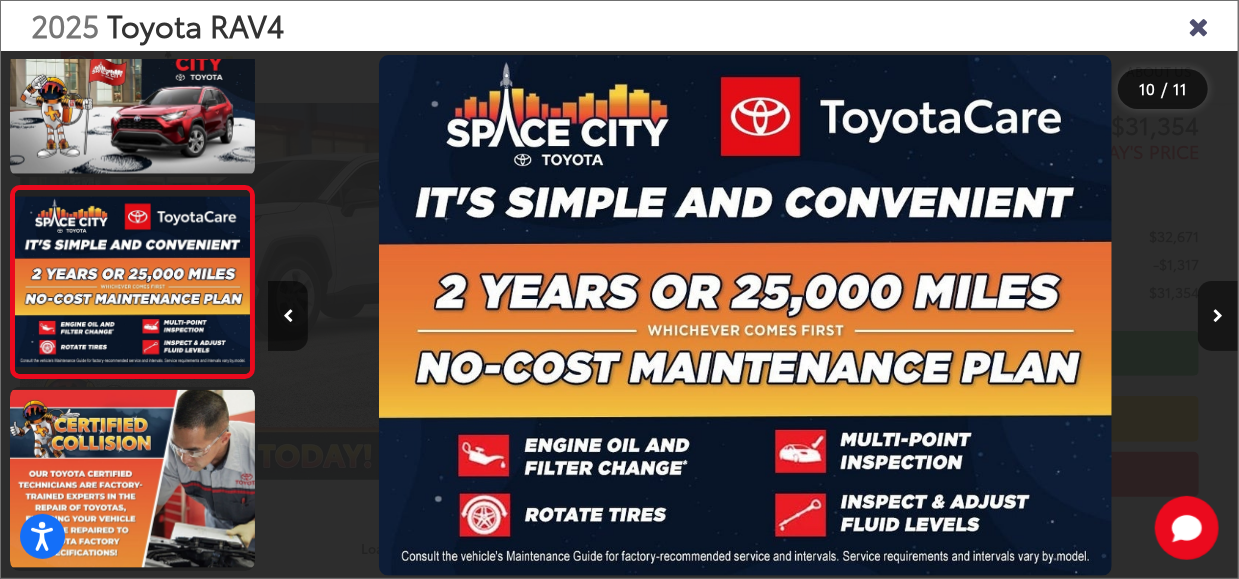 click at bounding box center (1218, 316) 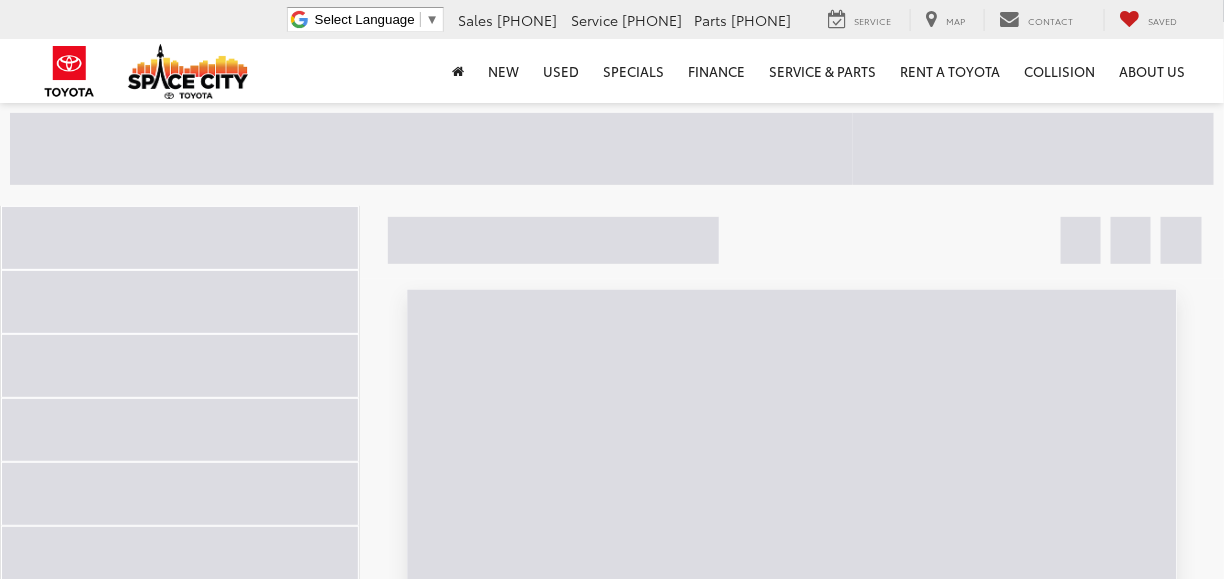 scroll, scrollTop: 200, scrollLeft: 0, axis: vertical 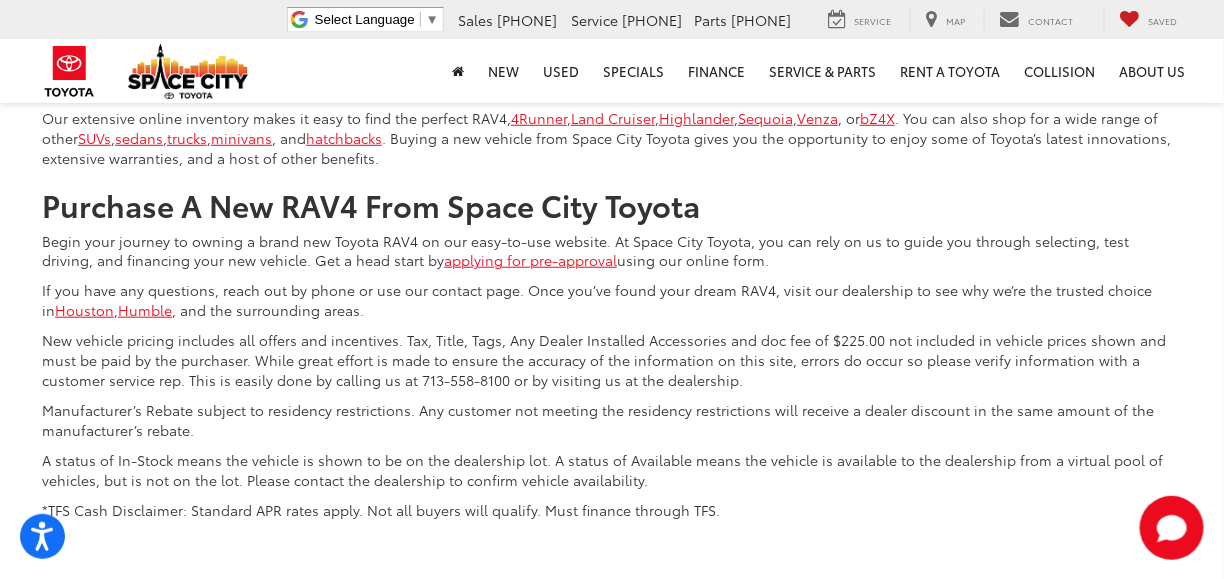 click on "4" at bounding box center [910, -354] 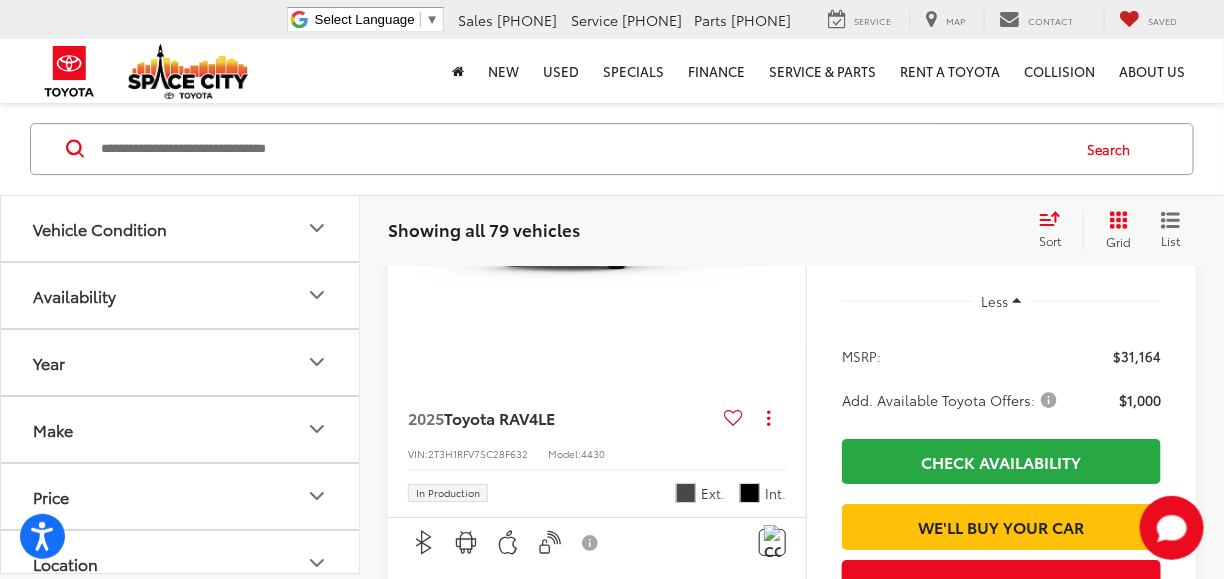 scroll, scrollTop: 1889, scrollLeft: 0, axis: vertical 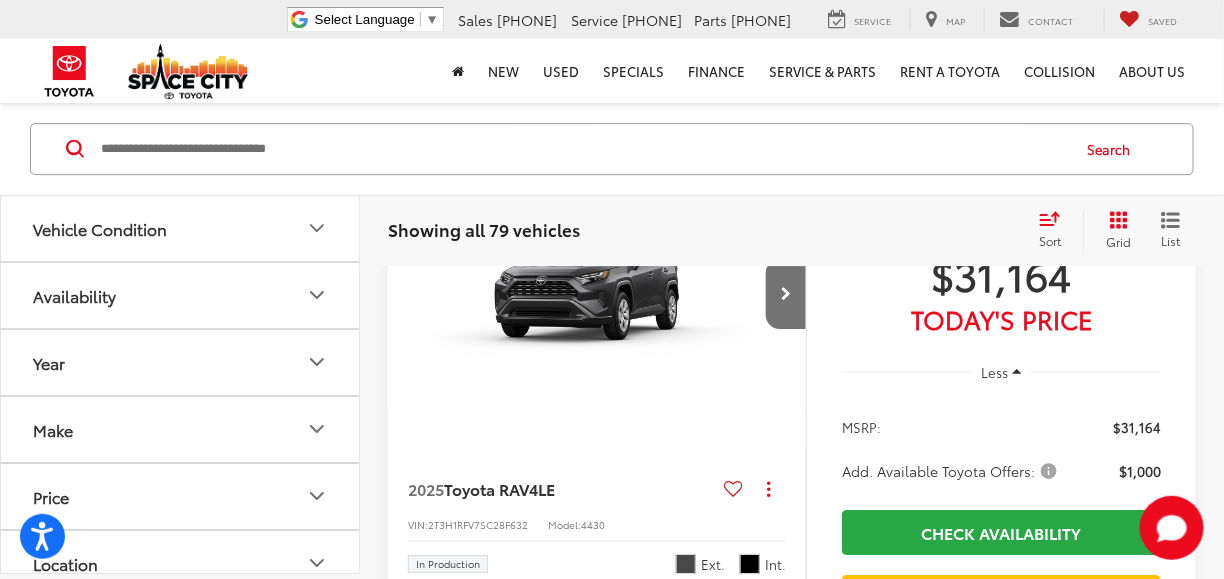 click at bounding box center (597, 295) 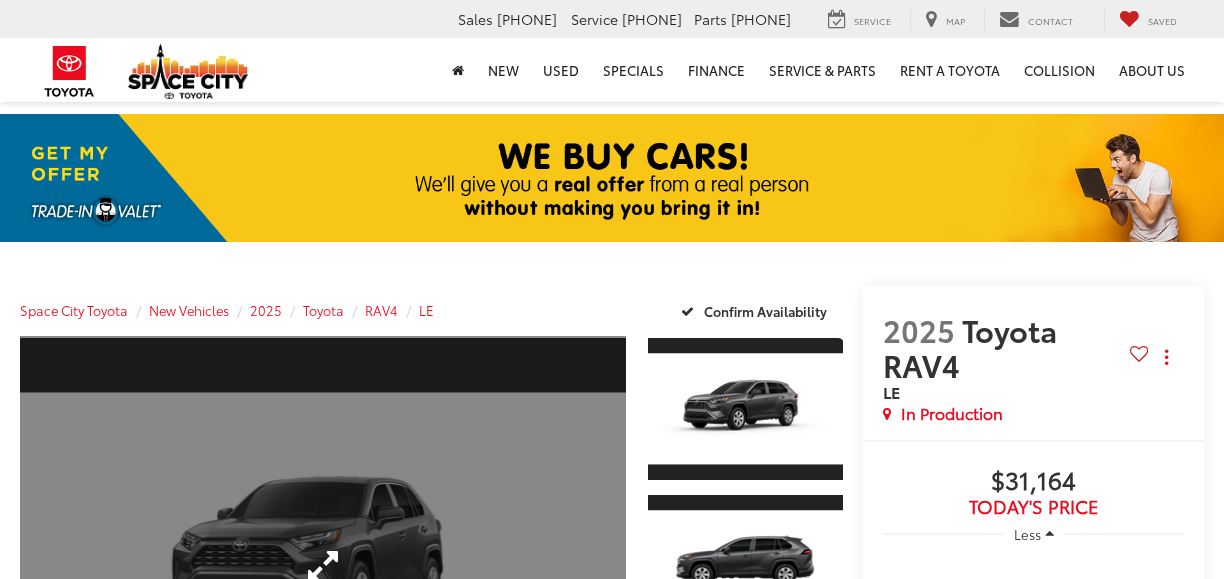 scroll, scrollTop: 0, scrollLeft: 0, axis: both 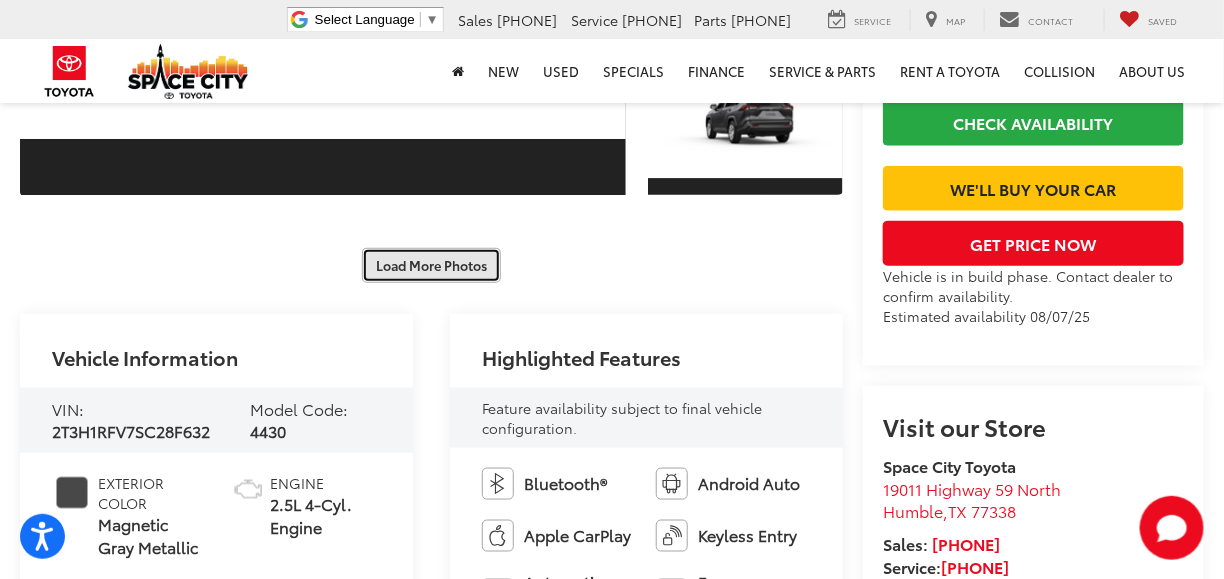 click on "Load More Photos" at bounding box center [431, 265] 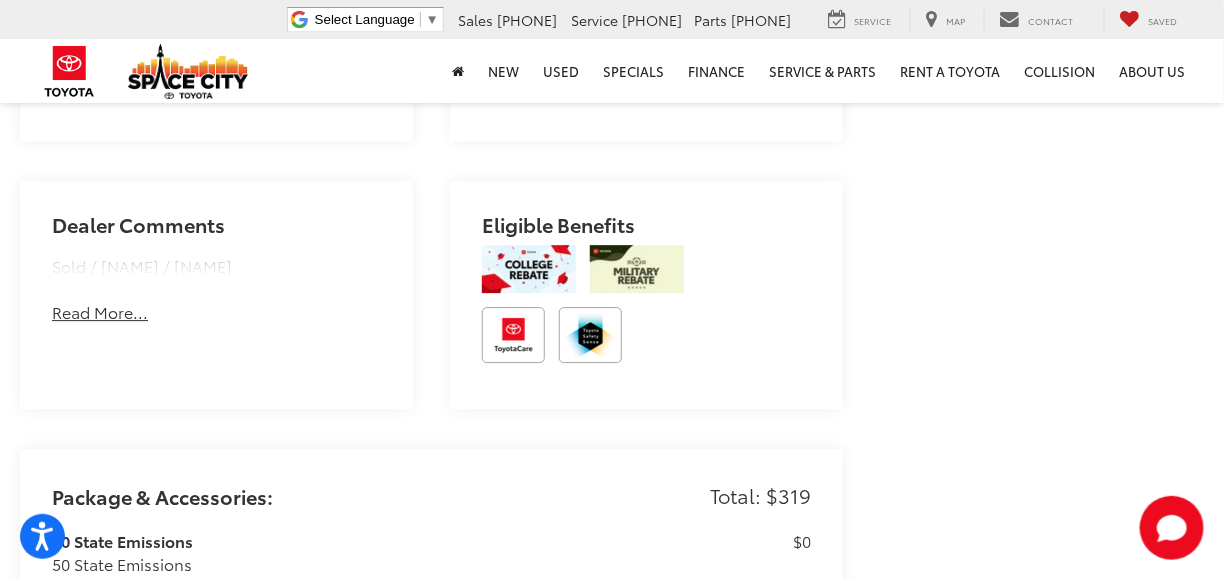 scroll, scrollTop: 1800, scrollLeft: 0, axis: vertical 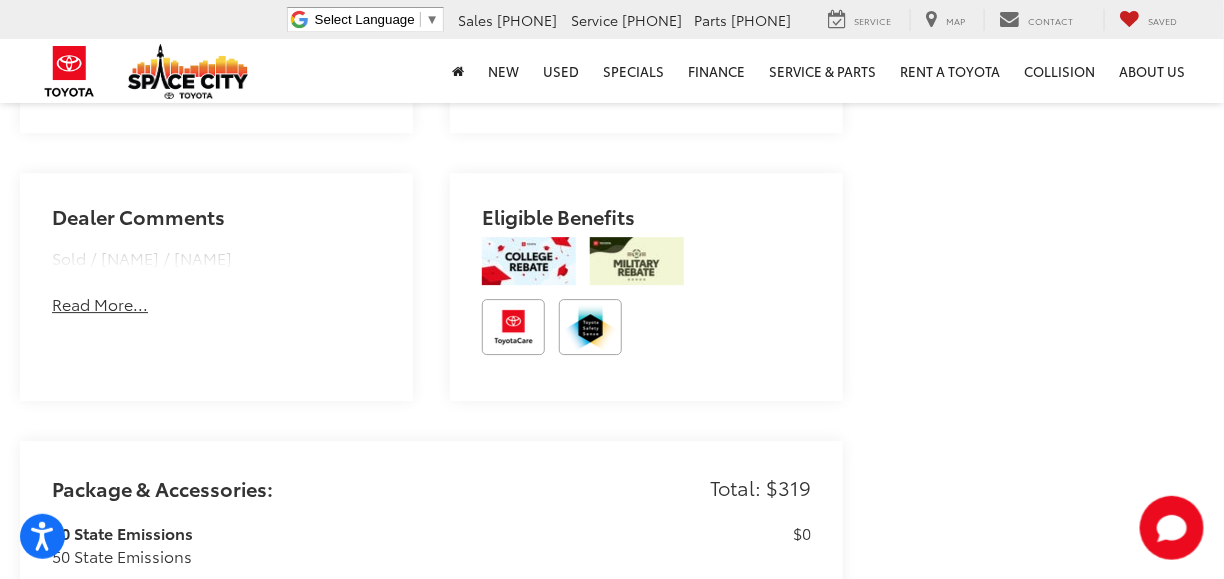 click on "Read More..." at bounding box center [100, 304] 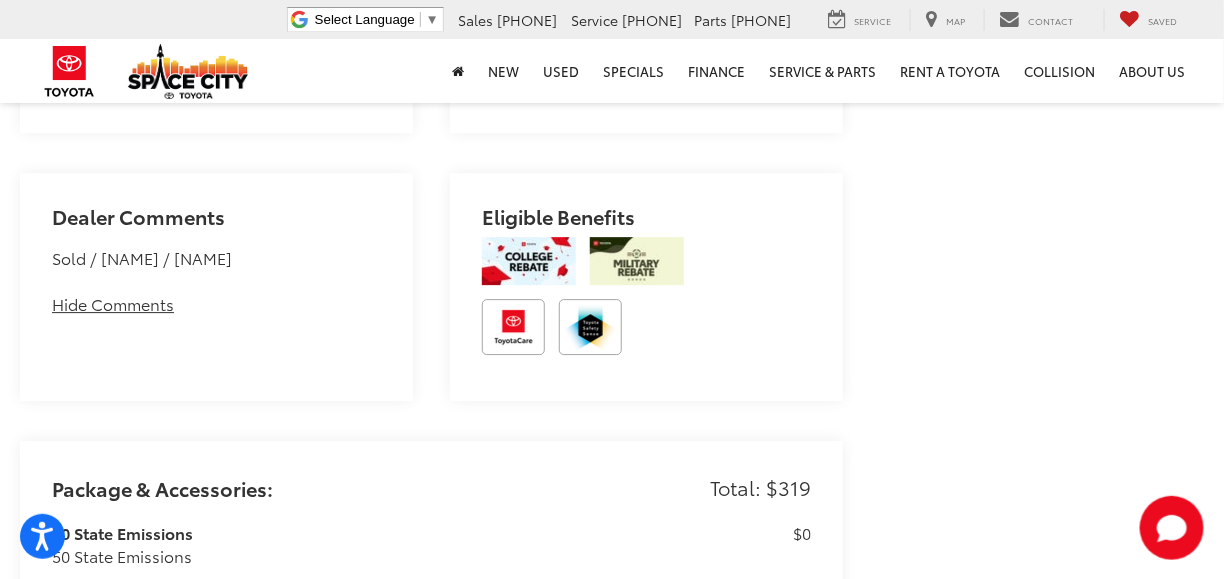 scroll, scrollTop: 1500, scrollLeft: 0, axis: vertical 